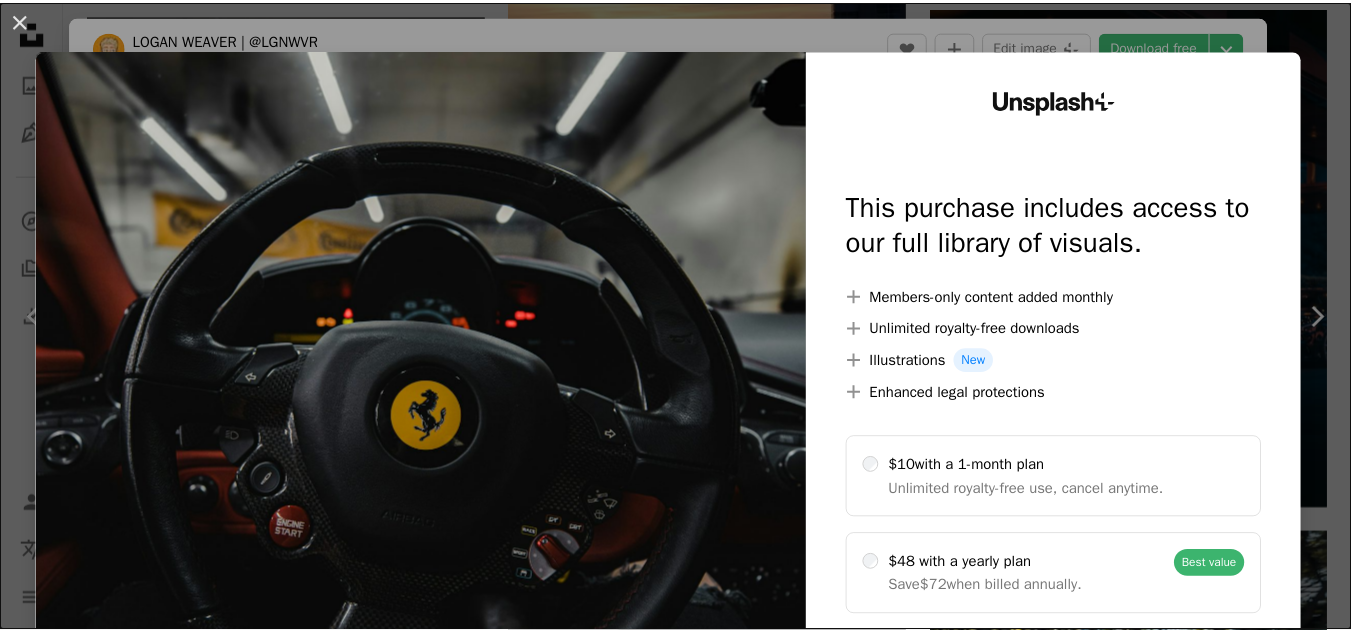 scroll, scrollTop: 1399, scrollLeft: 0, axis: vertical 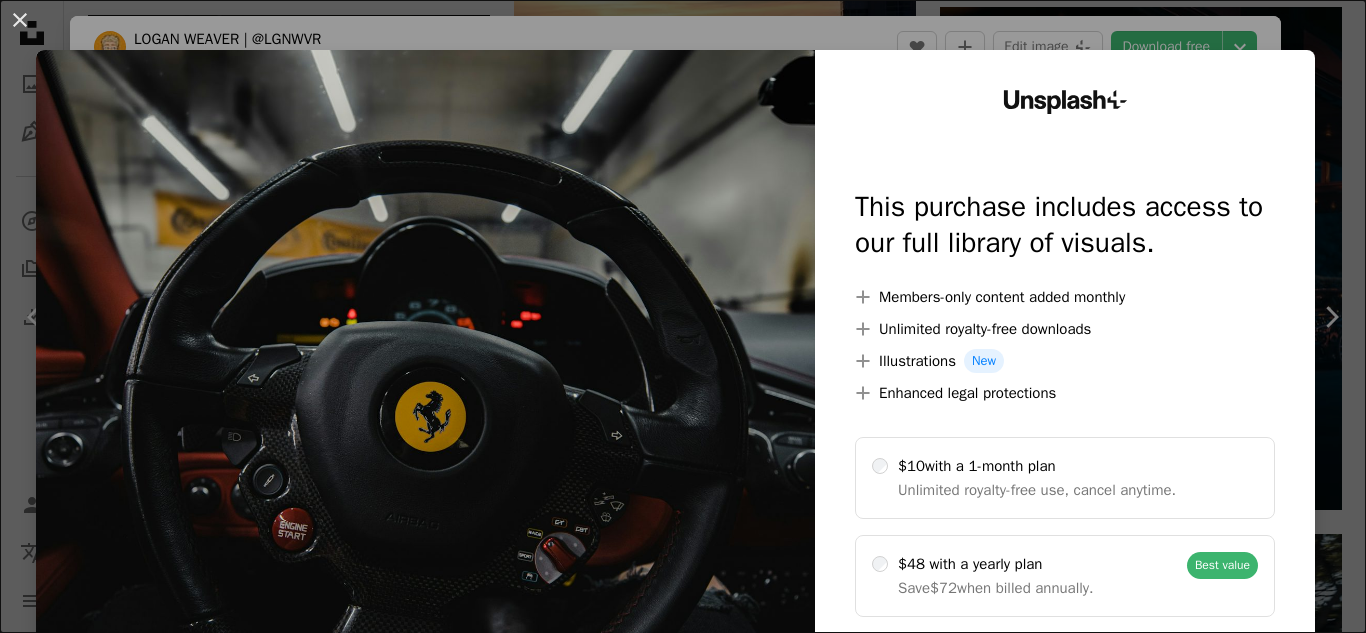 click at bounding box center [425, 407] 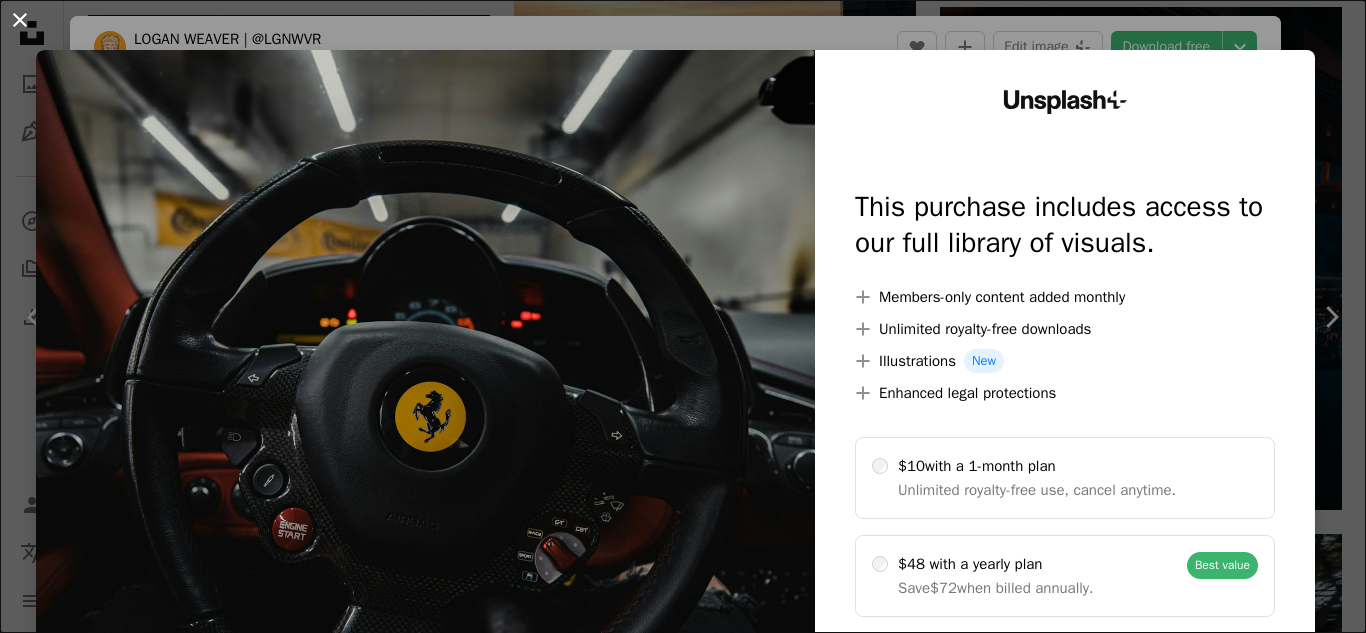 click on "An X shape" at bounding box center [20, 20] 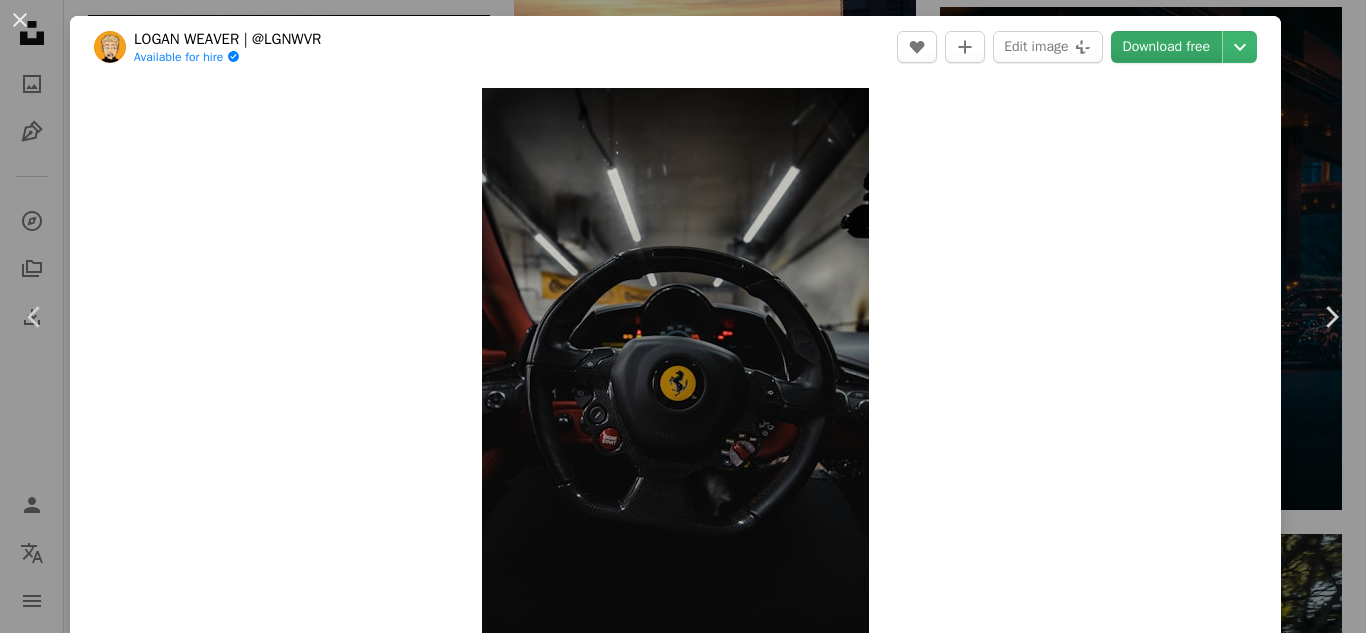 click on "Download free" at bounding box center (1167, 47) 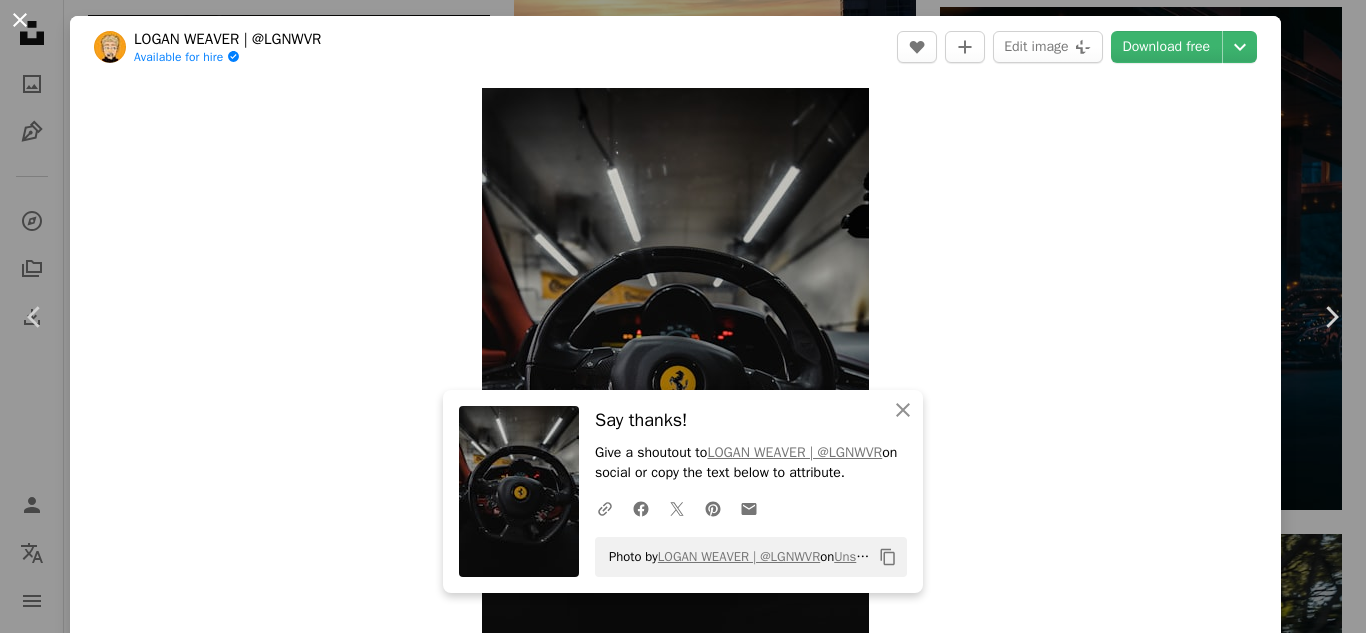 click on "An X shape" at bounding box center (20, 20) 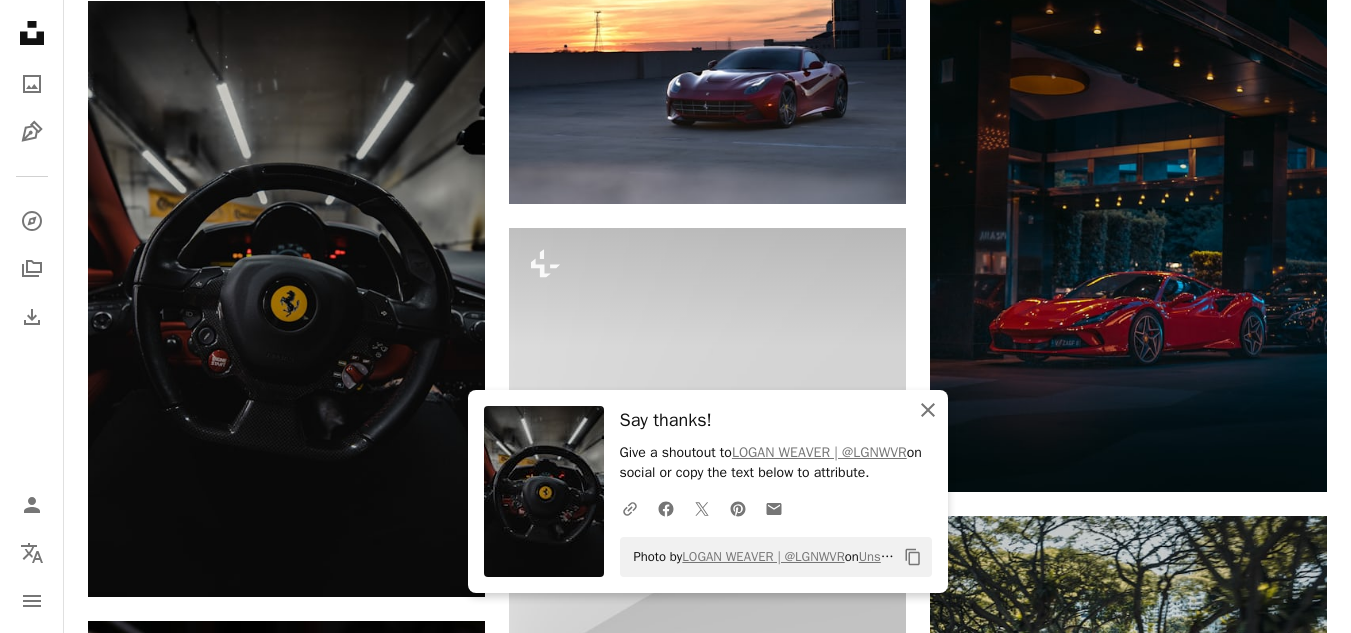 click 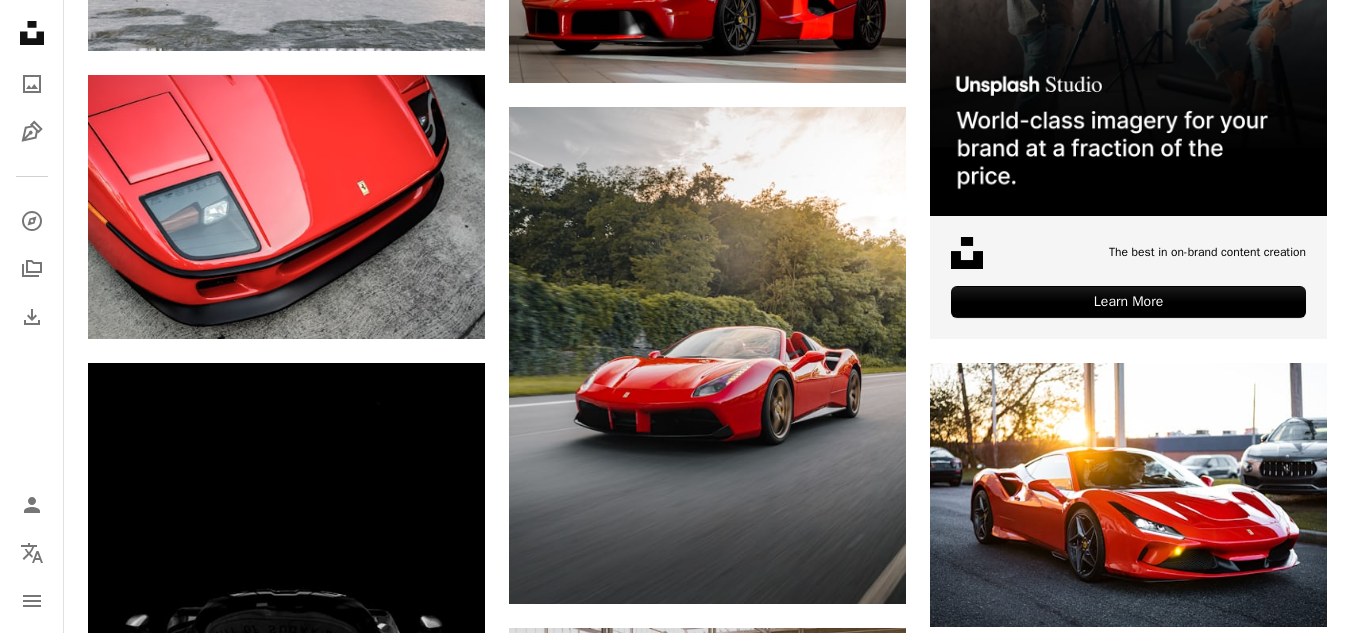 scroll, scrollTop: 0, scrollLeft: 0, axis: both 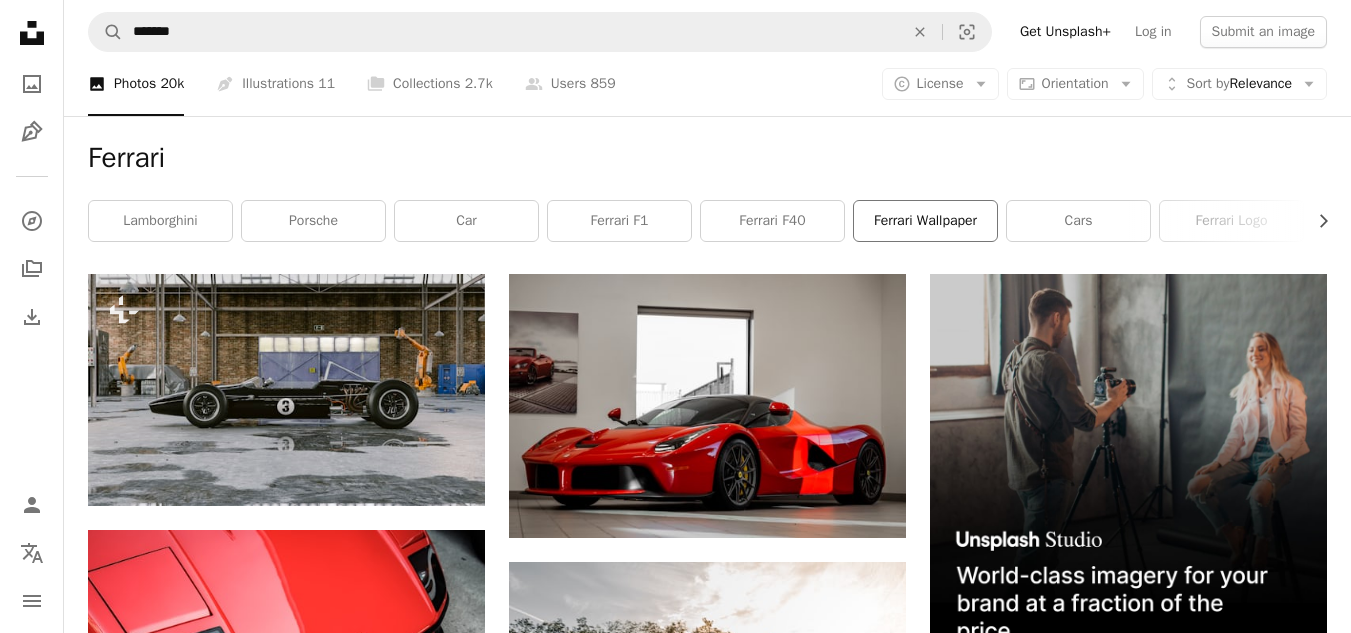 click on "ferrari wallpaper" at bounding box center (925, 221) 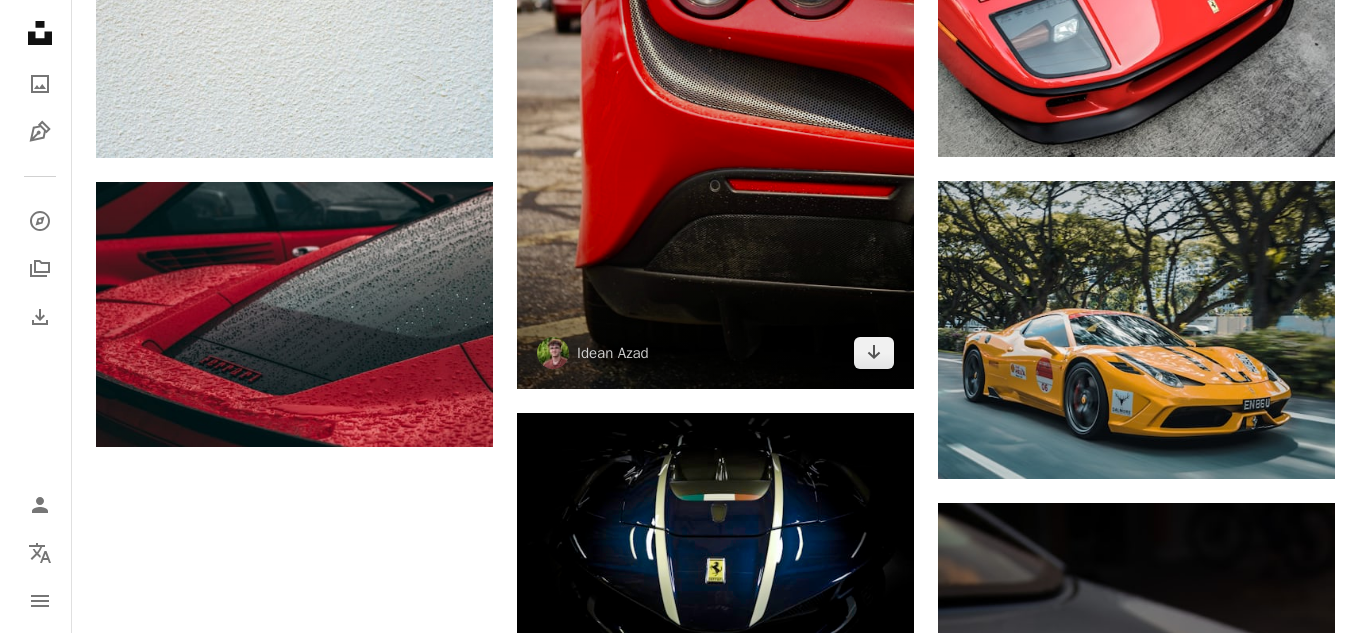 scroll, scrollTop: 2441, scrollLeft: 0, axis: vertical 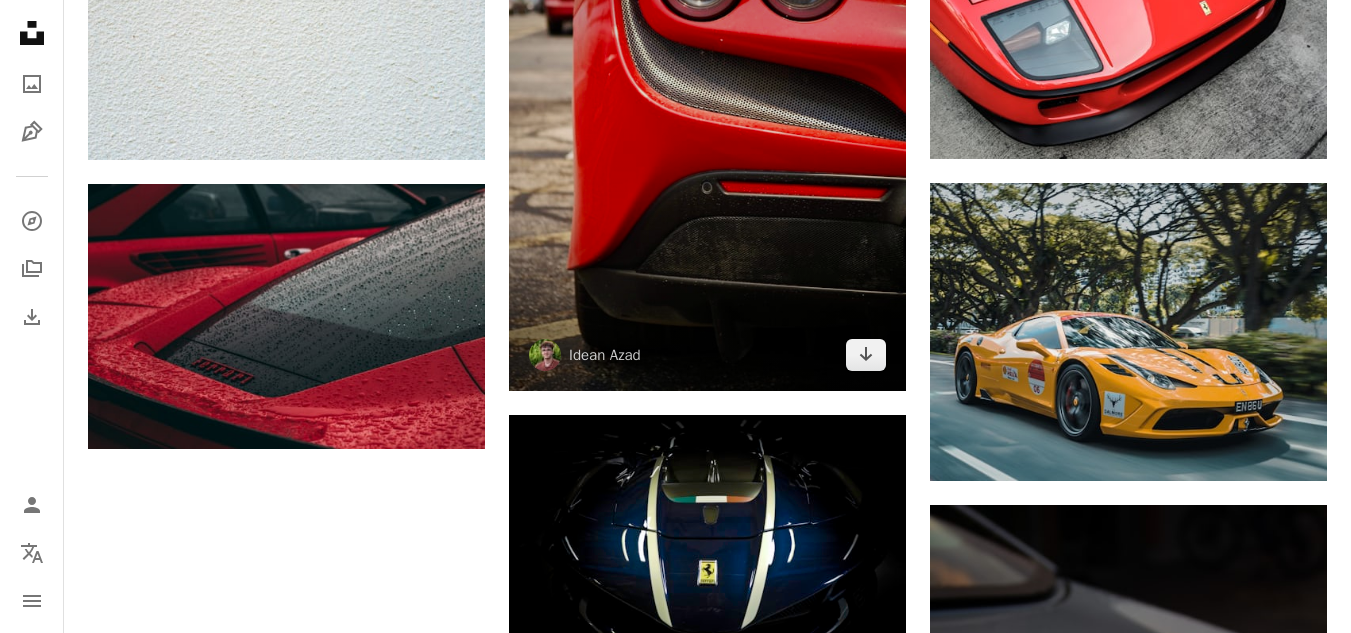 click at bounding box center (707, 127) 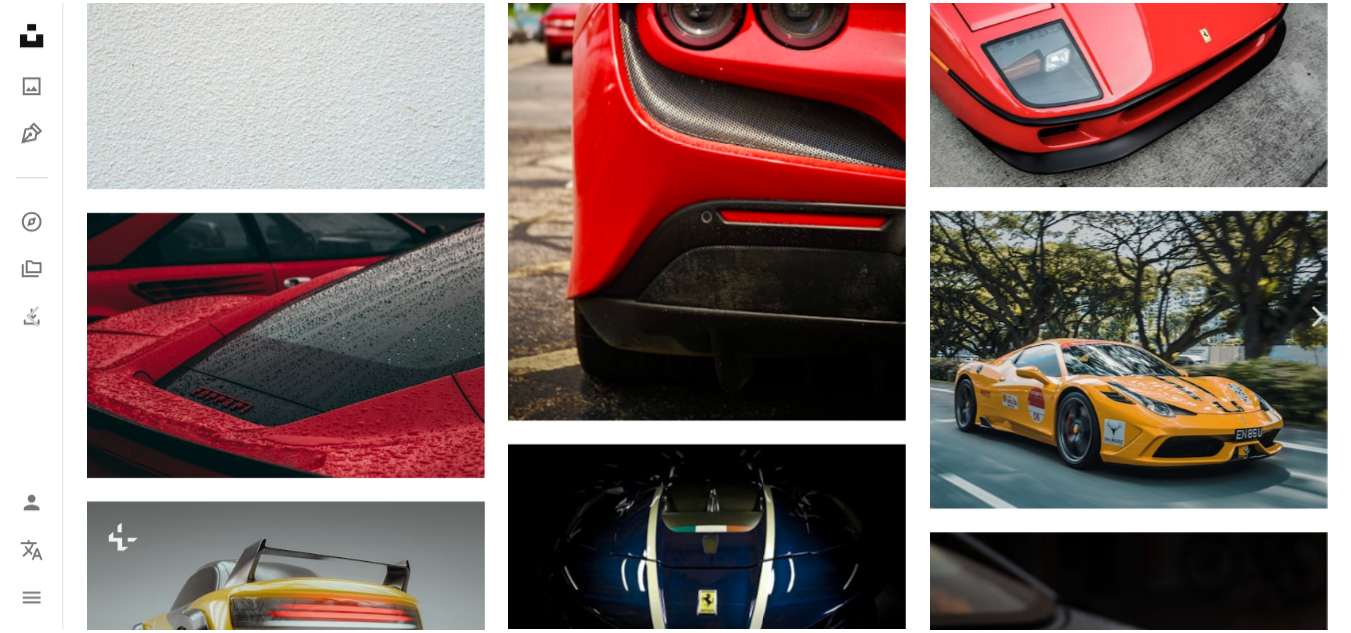 scroll, scrollTop: 11, scrollLeft: 0, axis: vertical 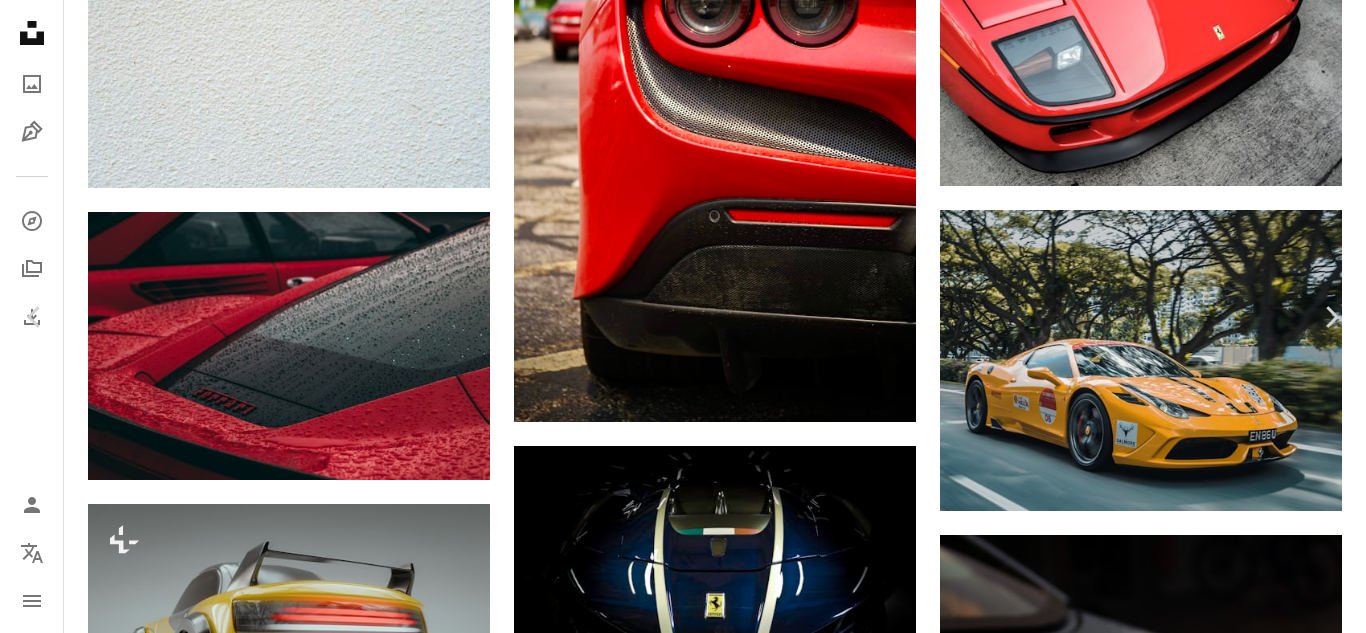 click on "An X shape" at bounding box center [20, 20] 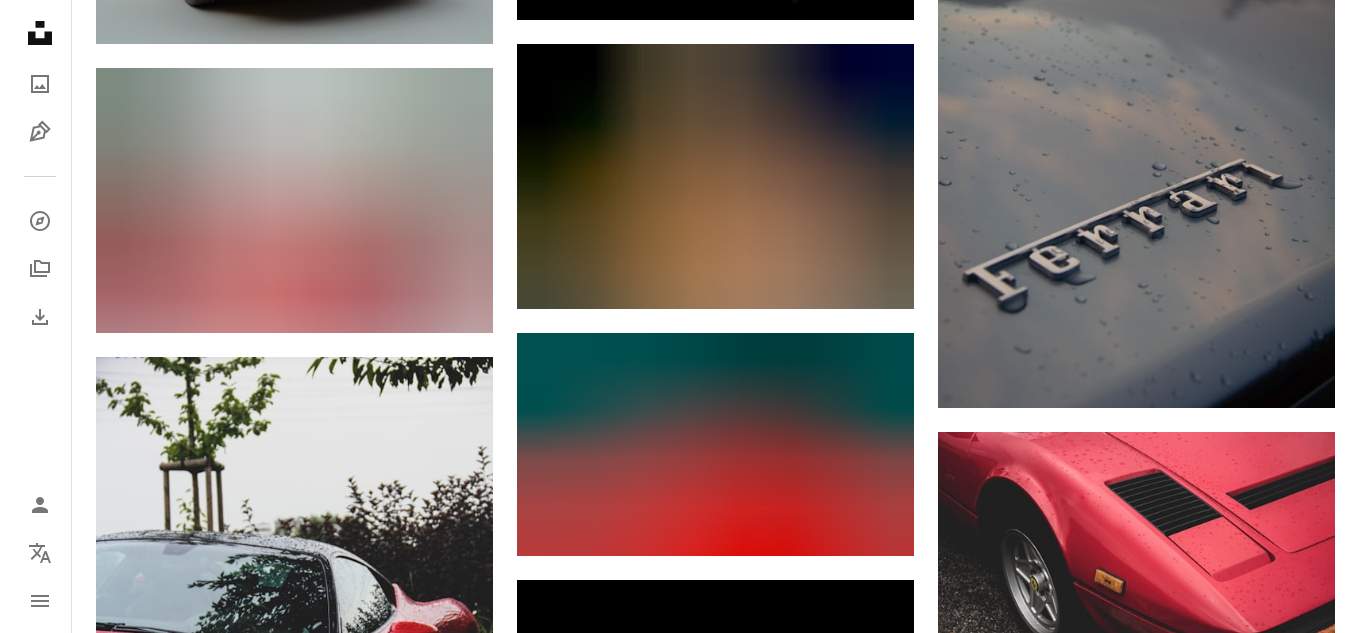 scroll, scrollTop: 3132, scrollLeft: 0, axis: vertical 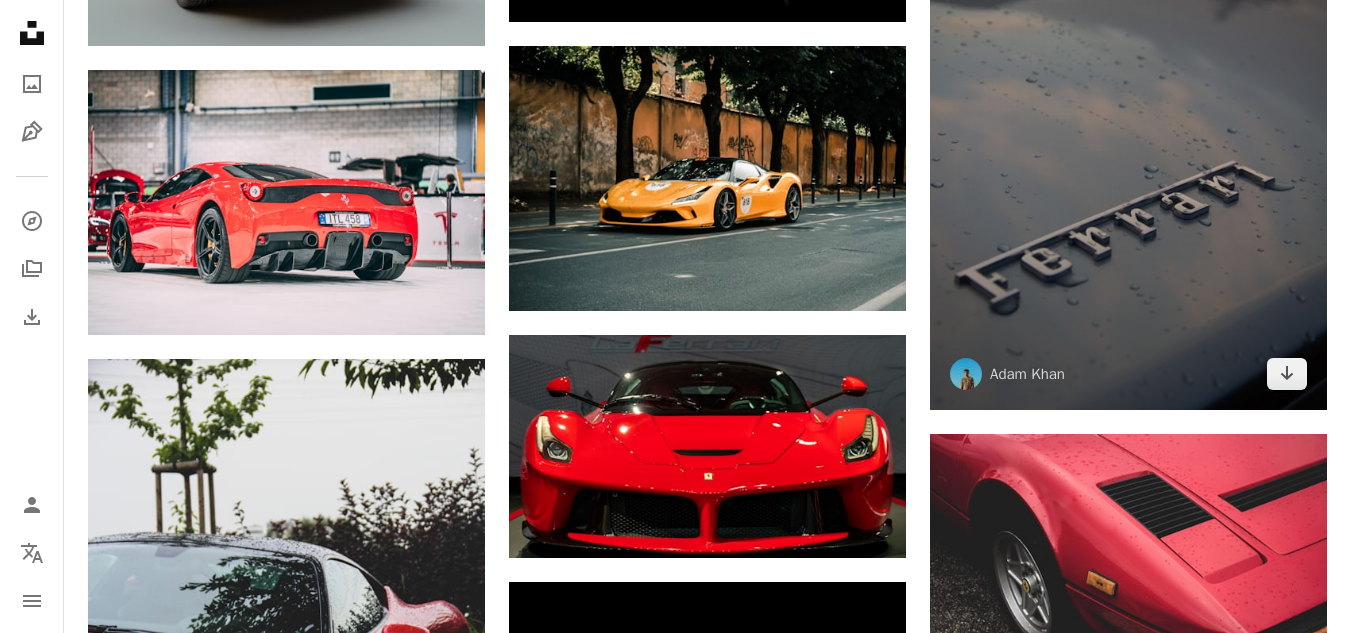 click at bounding box center [1128, 112] 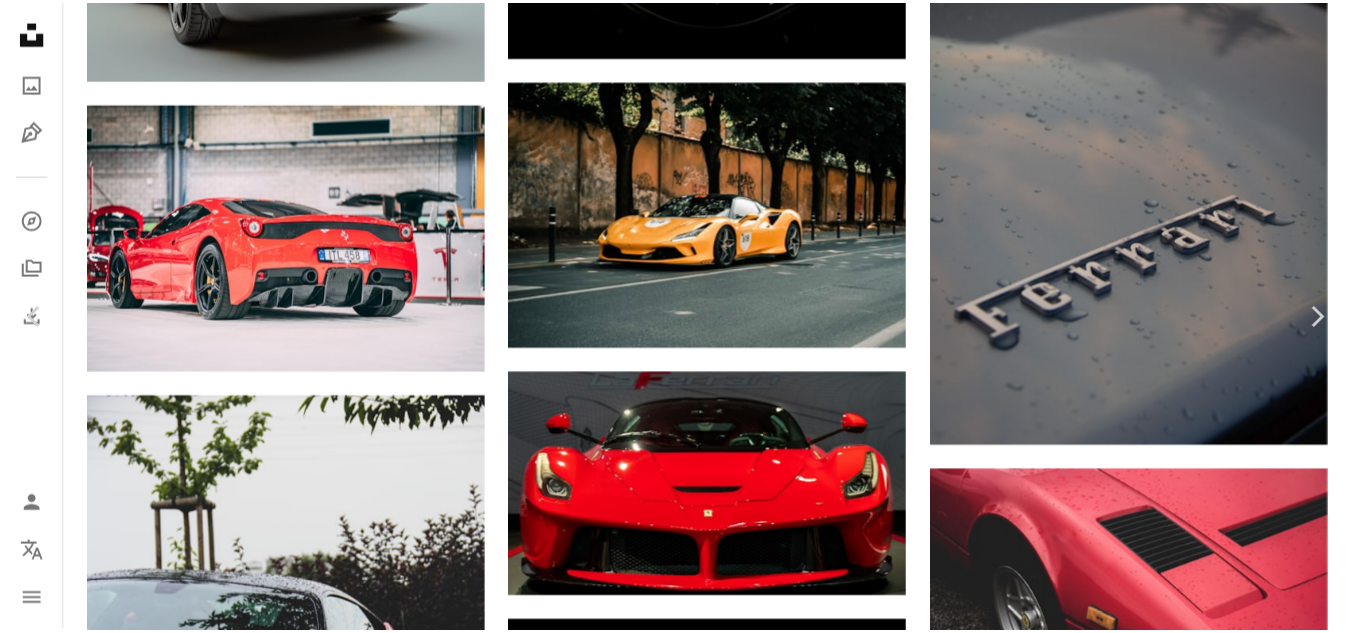scroll, scrollTop: 213, scrollLeft: 0, axis: vertical 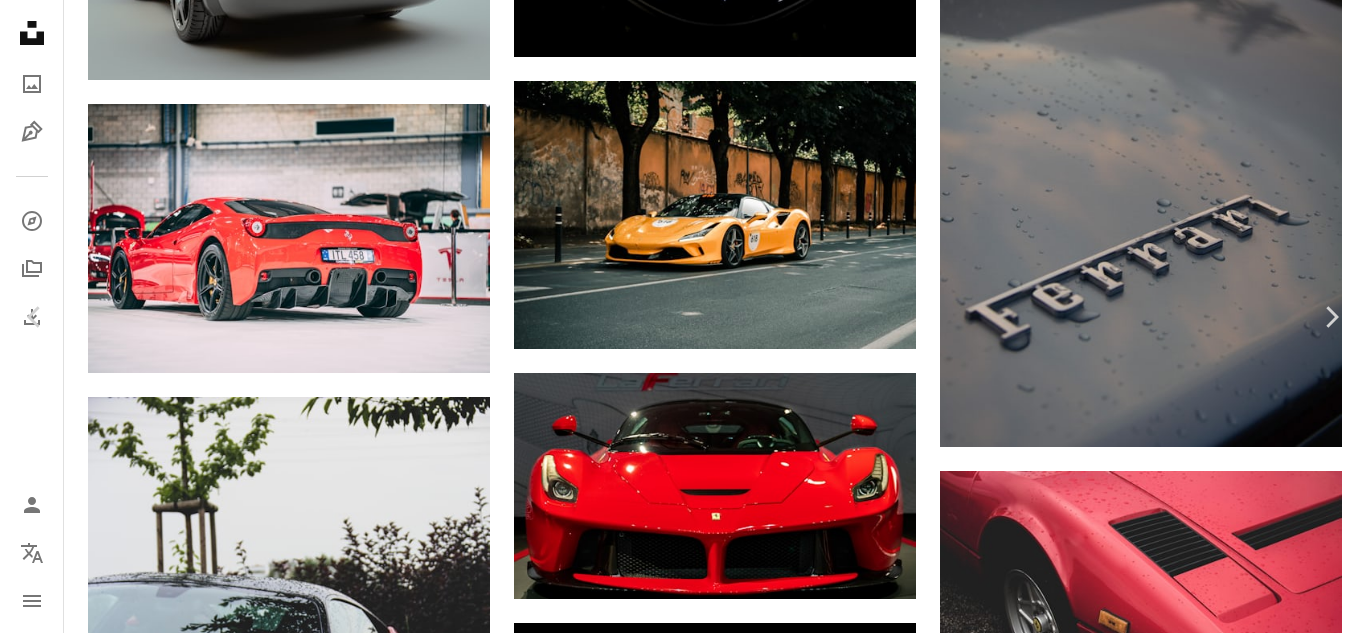 click on "Download free" at bounding box center (1167, 3761) 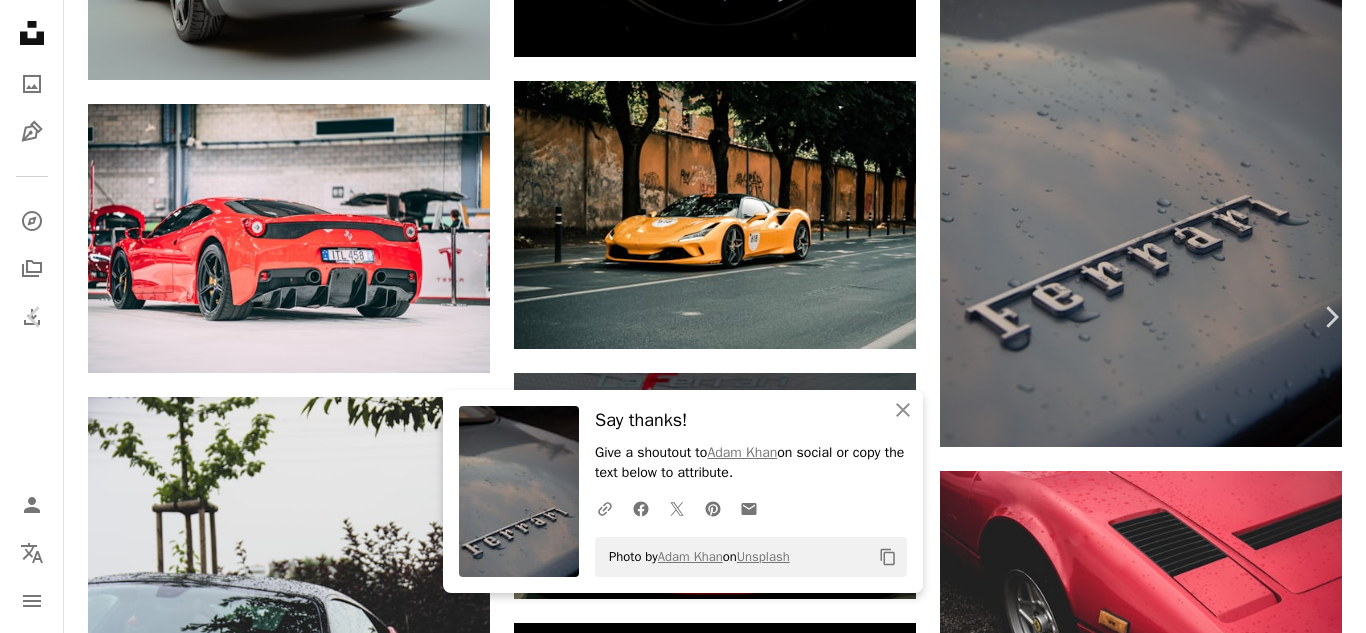 click on "An X shape" at bounding box center [20, 20] 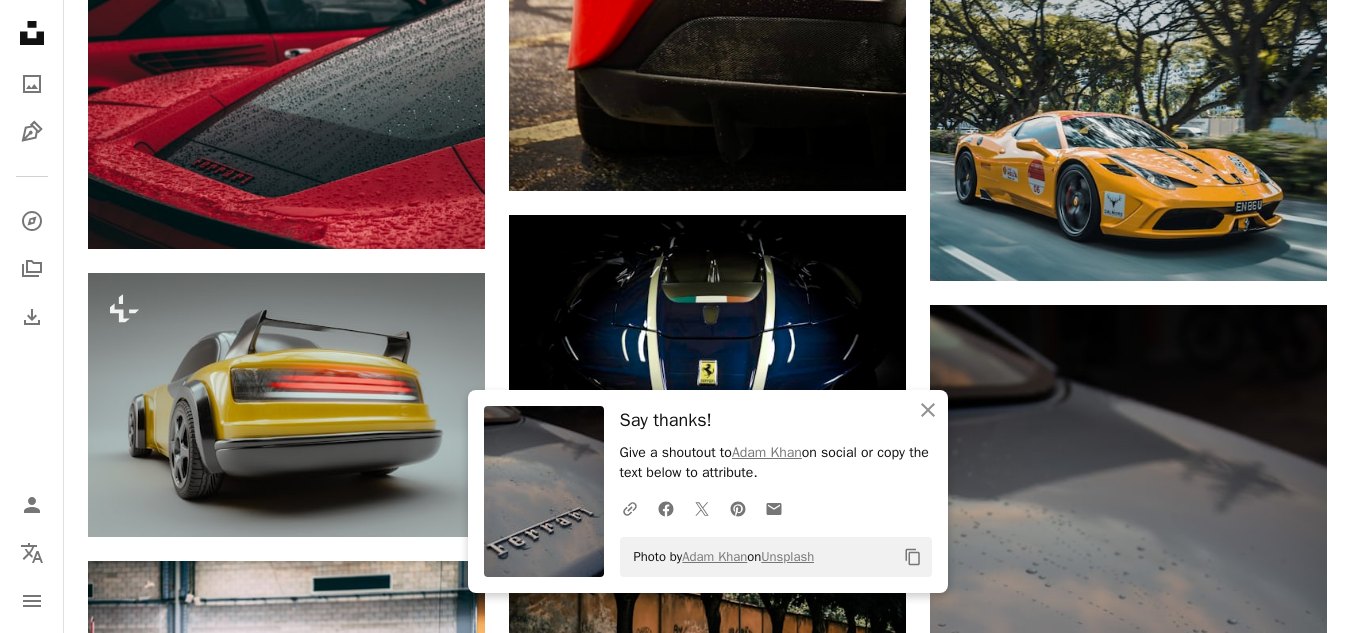 scroll, scrollTop: 2628, scrollLeft: 0, axis: vertical 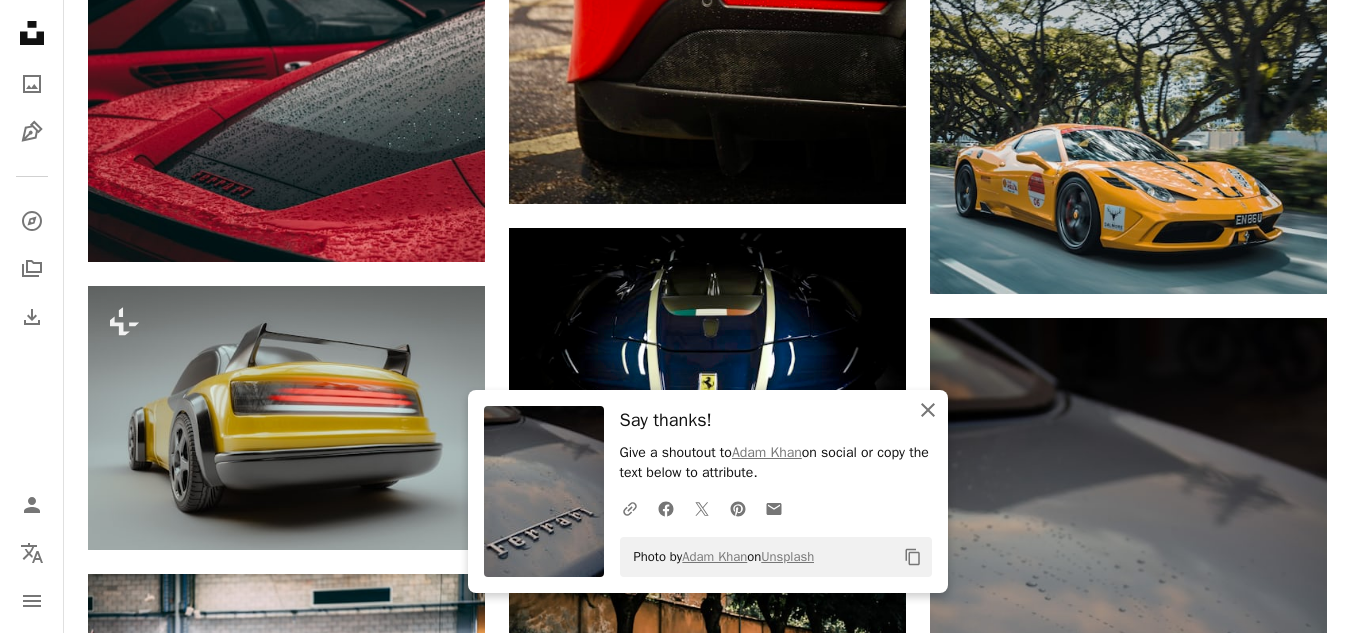 click on "An X shape Close" at bounding box center (928, 410) 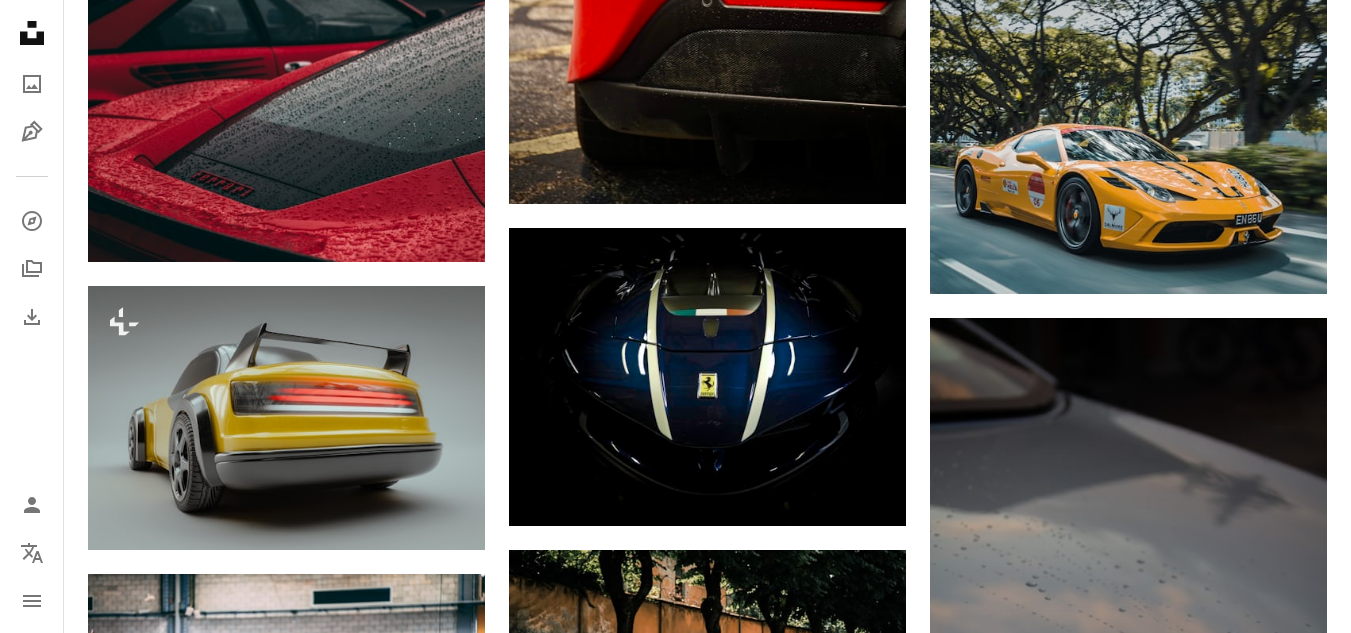 drag, startPoint x: 1250, startPoint y: 0, endPoint x: 908, endPoint y: 272, distance: 436.97598 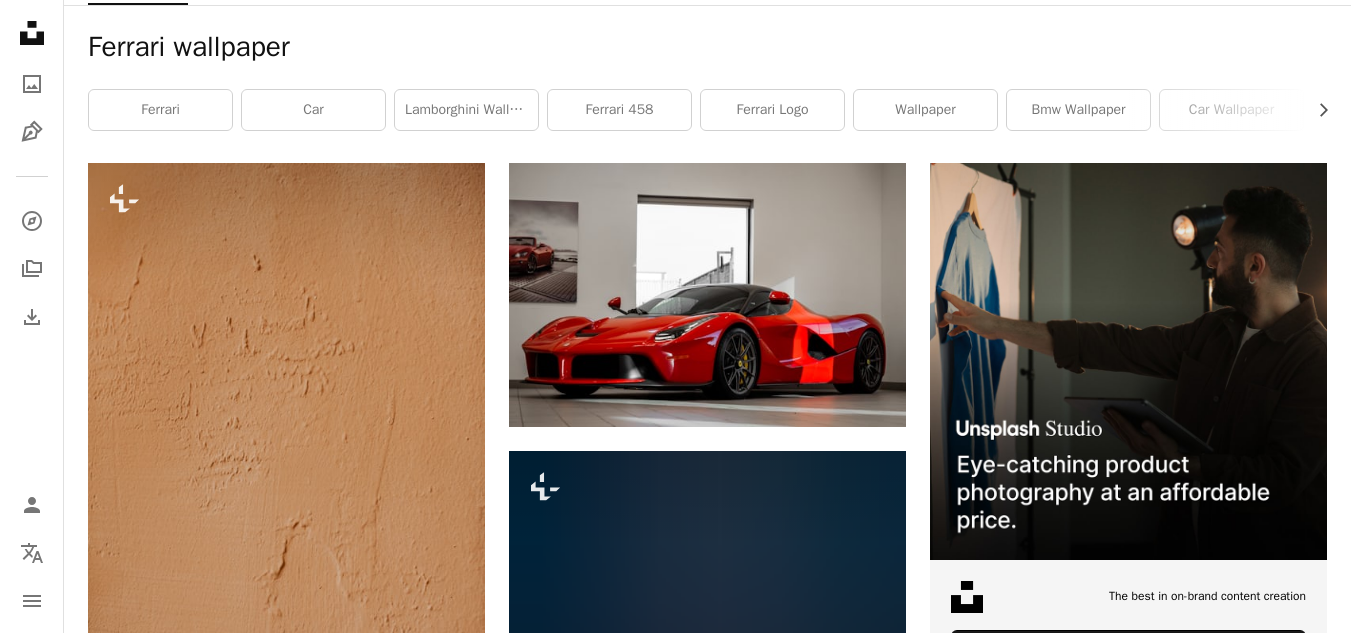 scroll, scrollTop: 0, scrollLeft: 0, axis: both 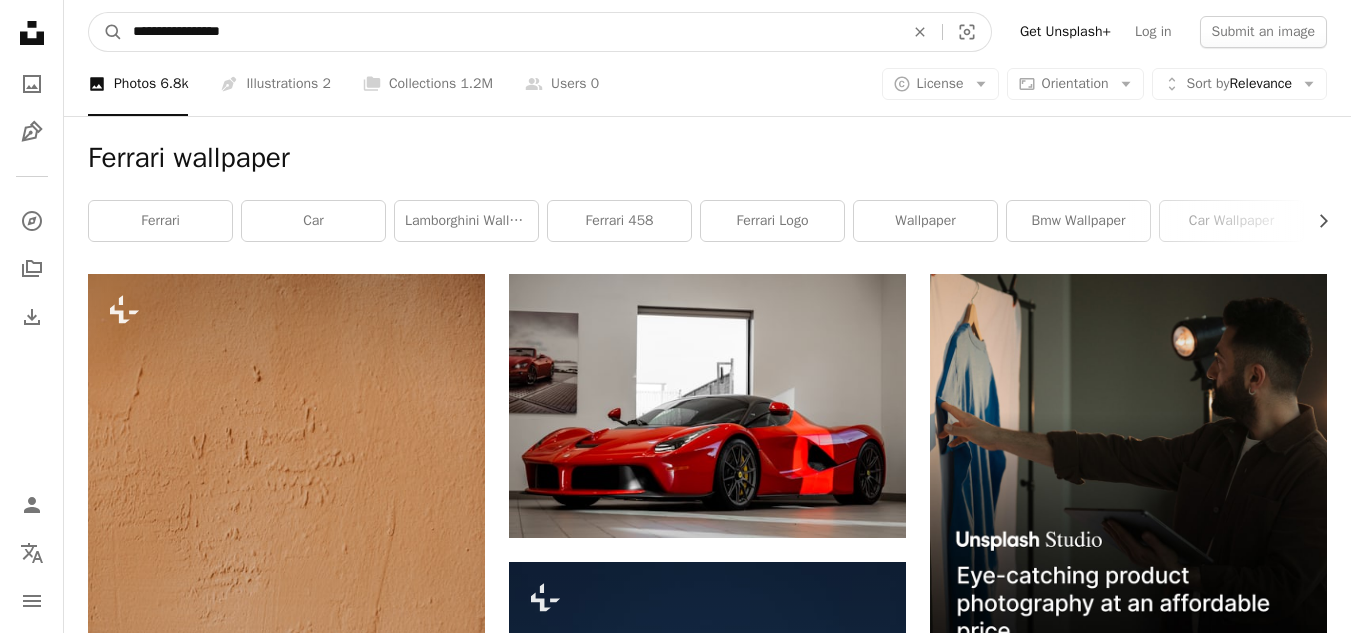 click on "**********" at bounding box center (510, 32) 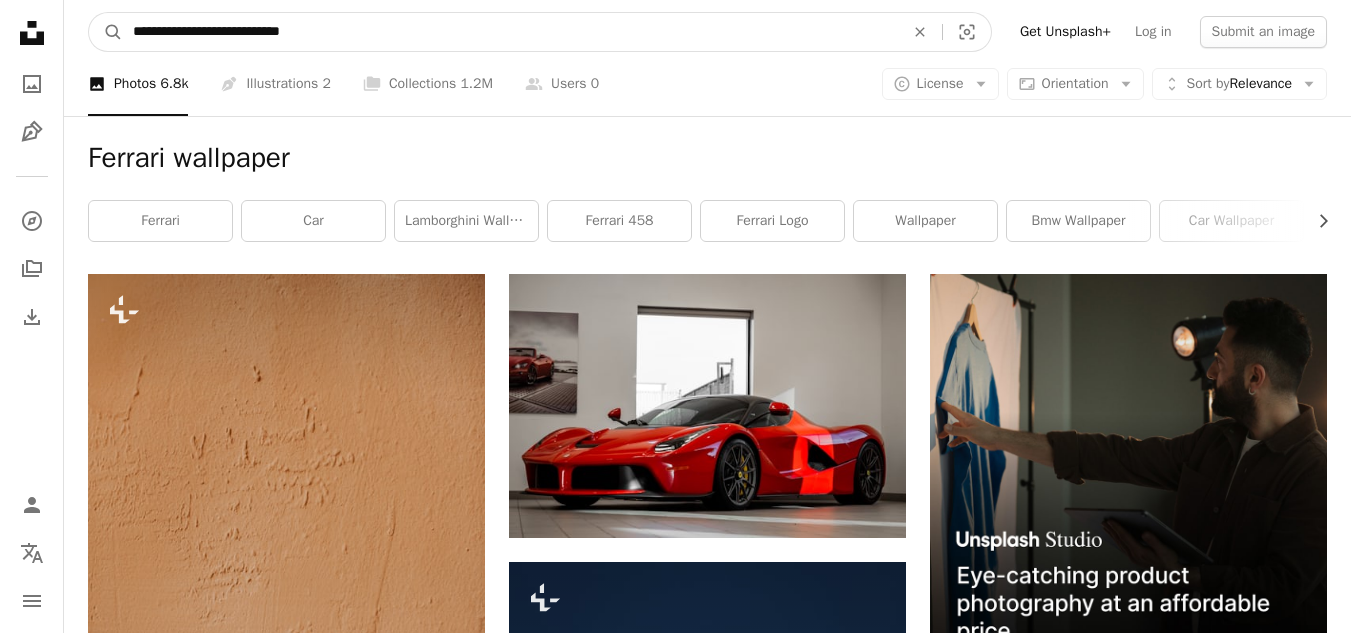 type on "**********" 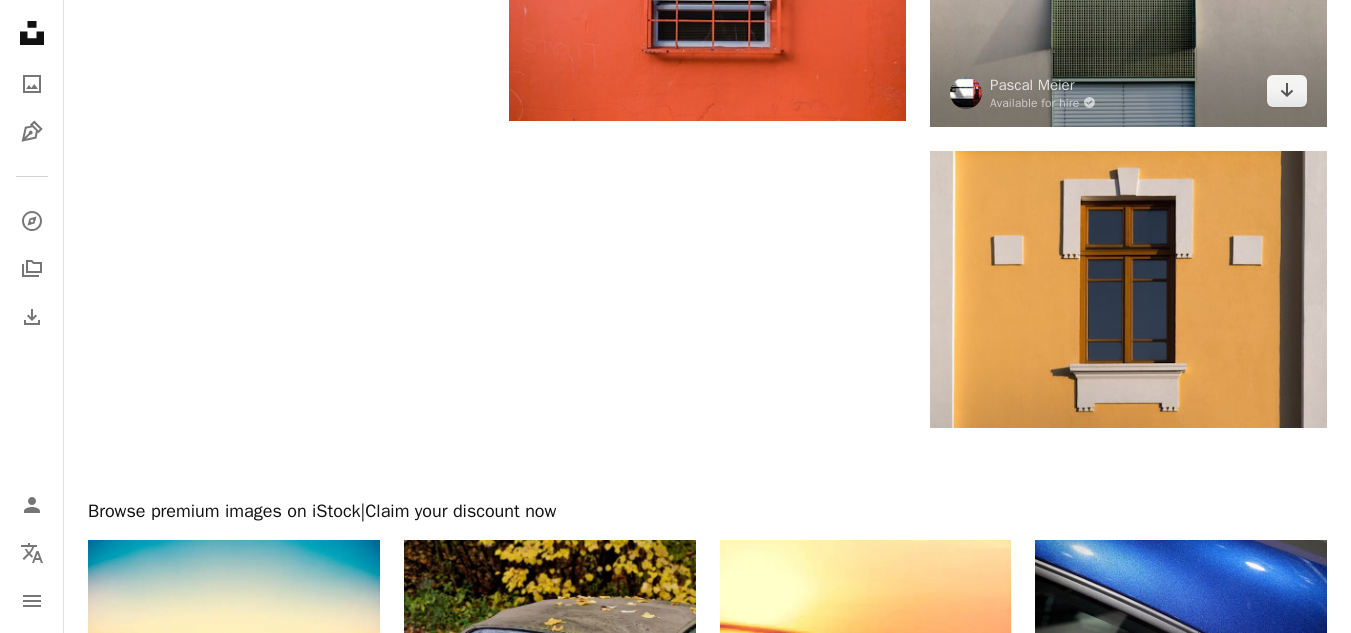 scroll, scrollTop: 3373, scrollLeft: 0, axis: vertical 